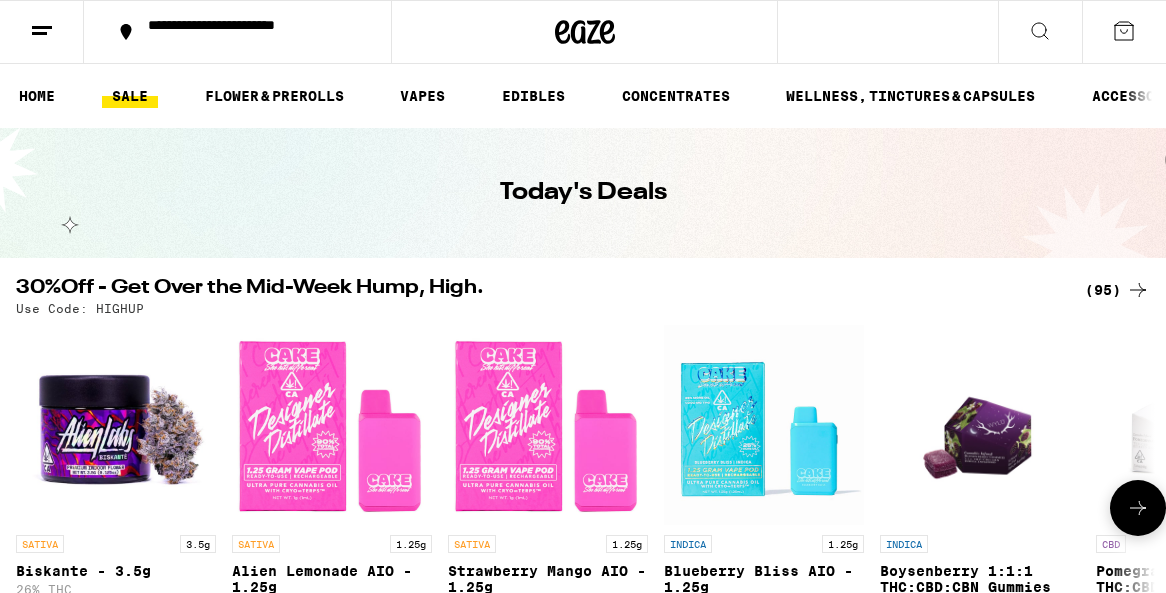 scroll, scrollTop: 0, scrollLeft: 0, axis: both 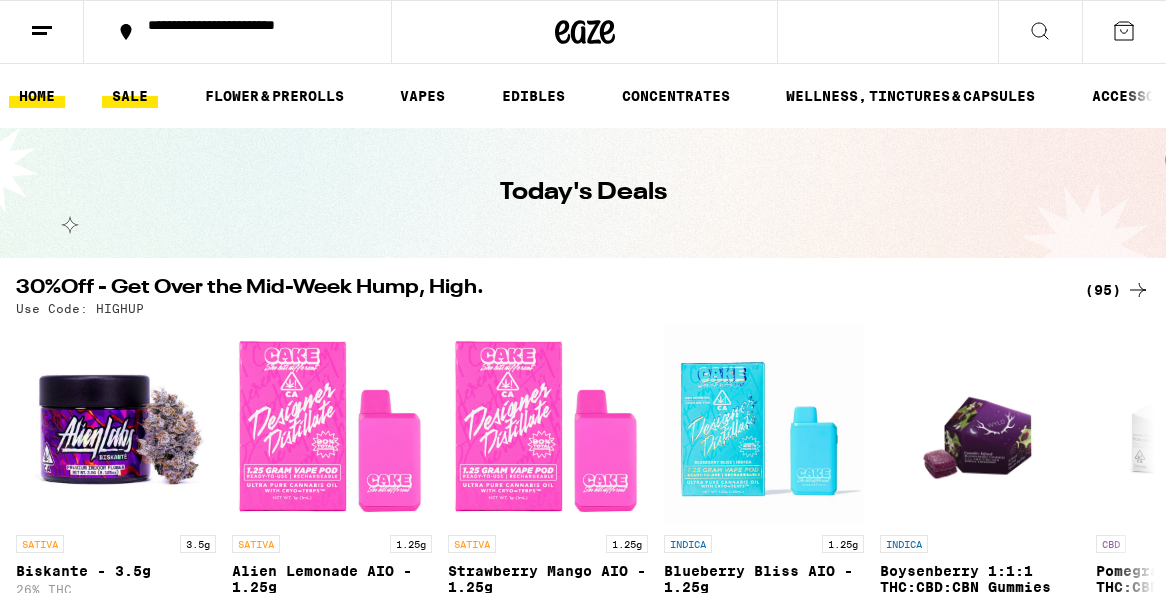 click on "HOME" at bounding box center (37, 96) 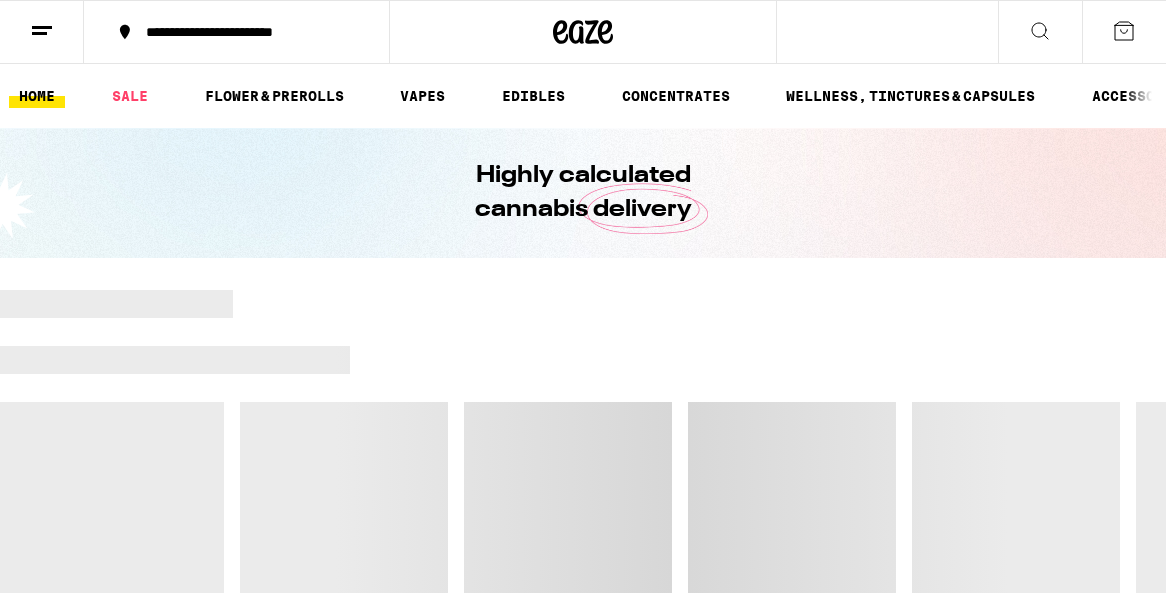 click at bounding box center (42, 32) 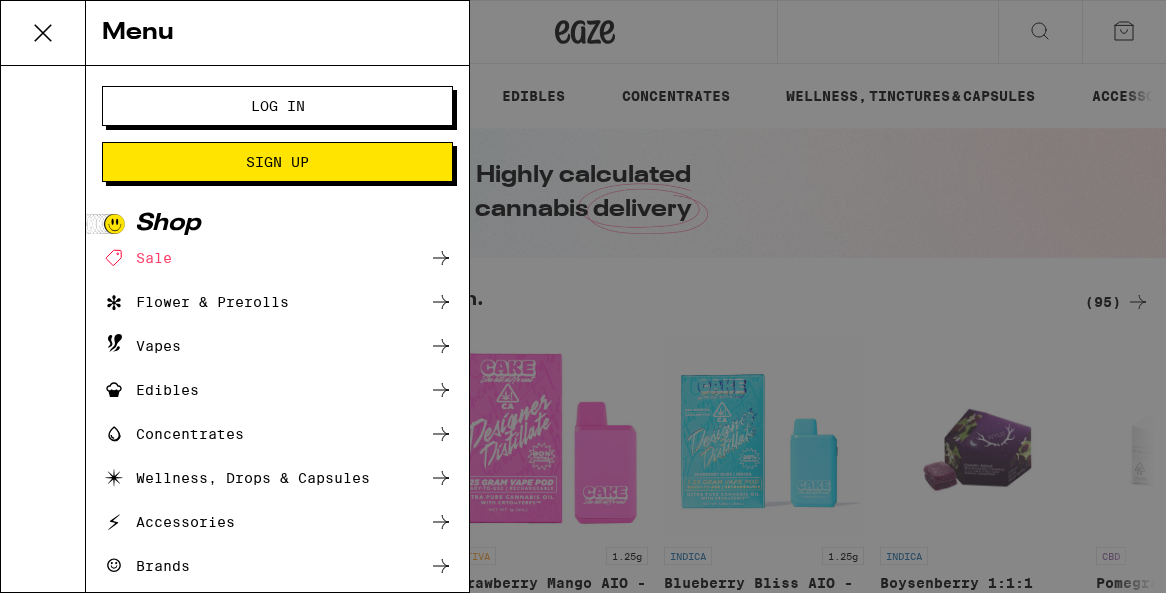 click on "Log In" at bounding box center (278, 106) 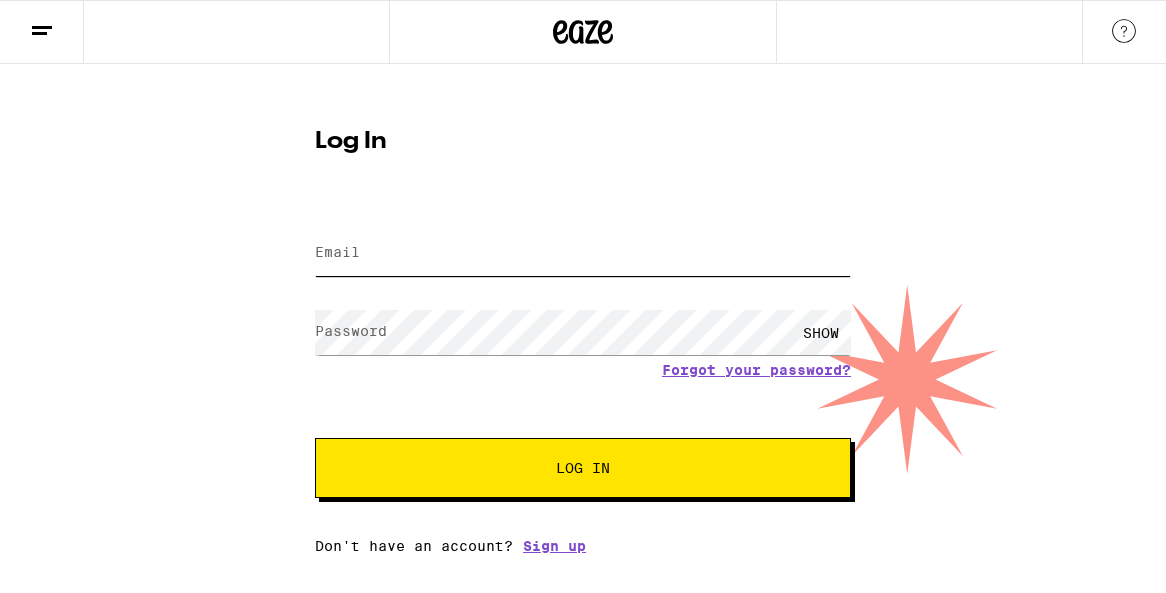 click on "Email" at bounding box center [583, 253] 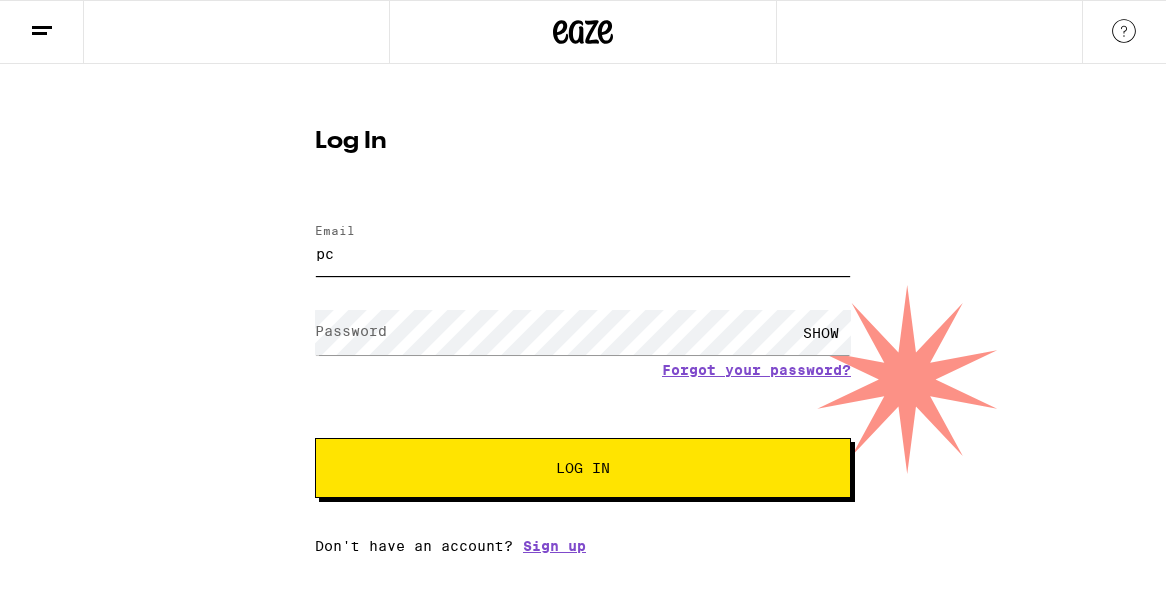 type on "p" 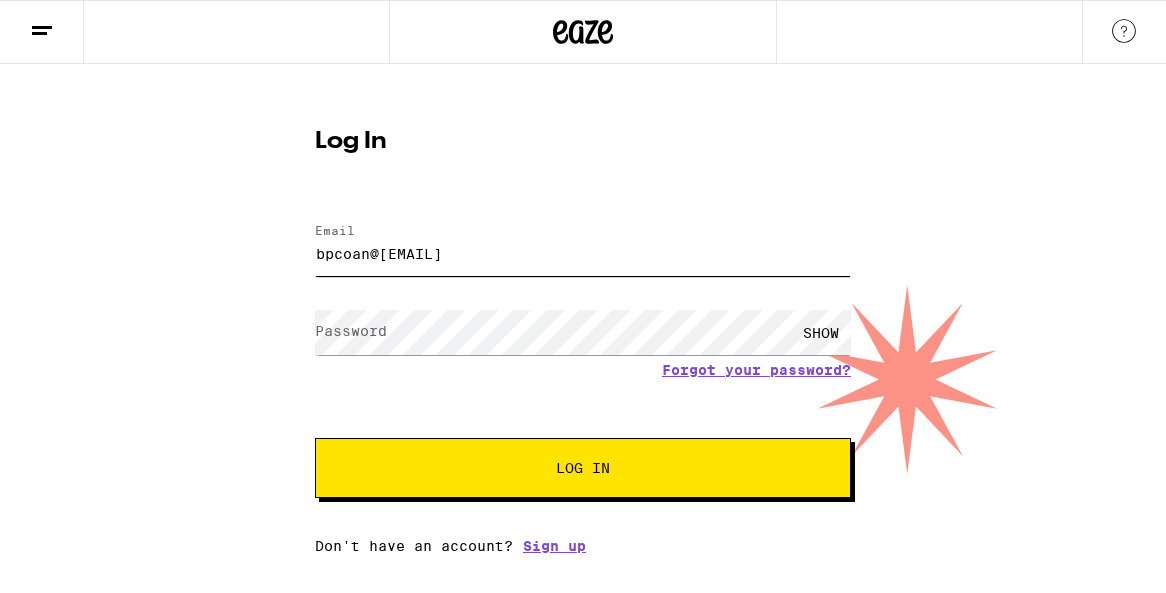 type on "bpcoan@gmail.com" 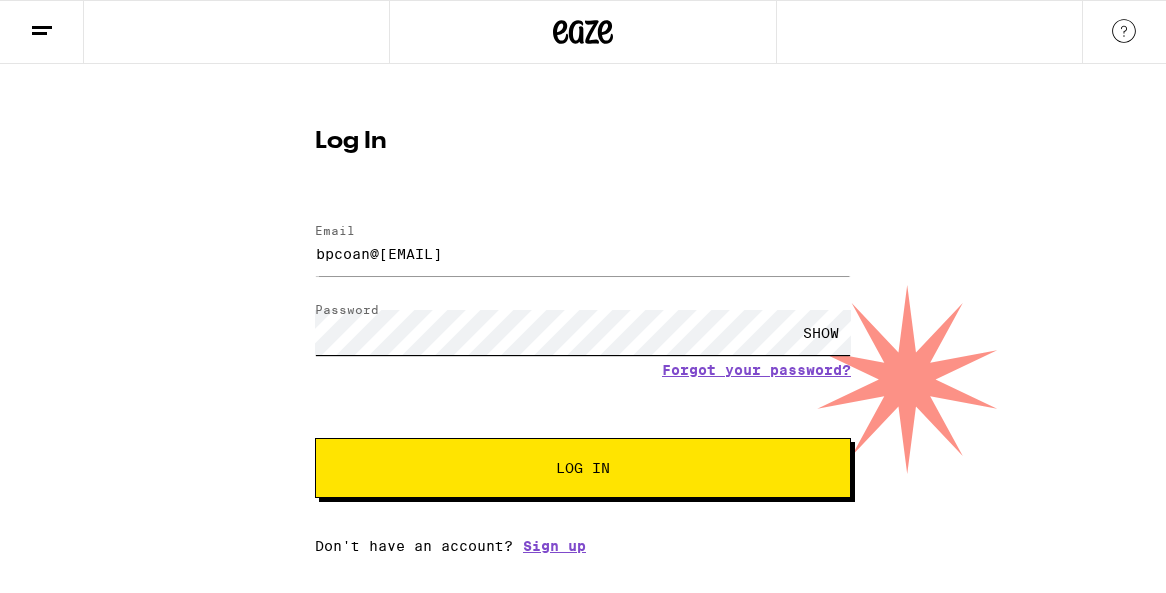 click on "Log In" at bounding box center [583, 468] 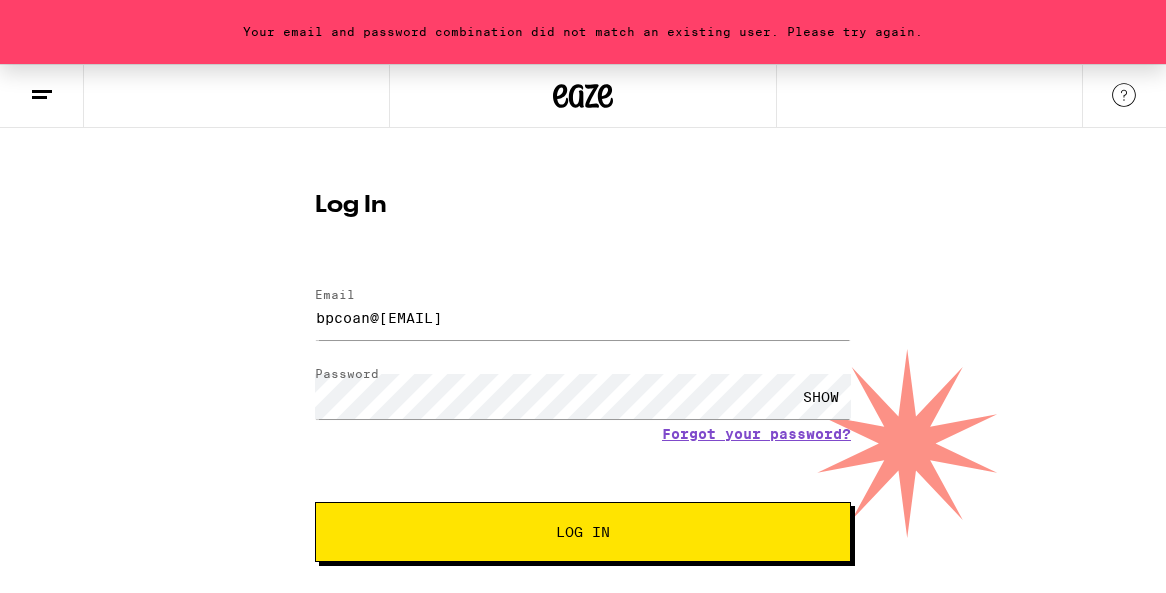 click on "SHOW" at bounding box center [821, 396] 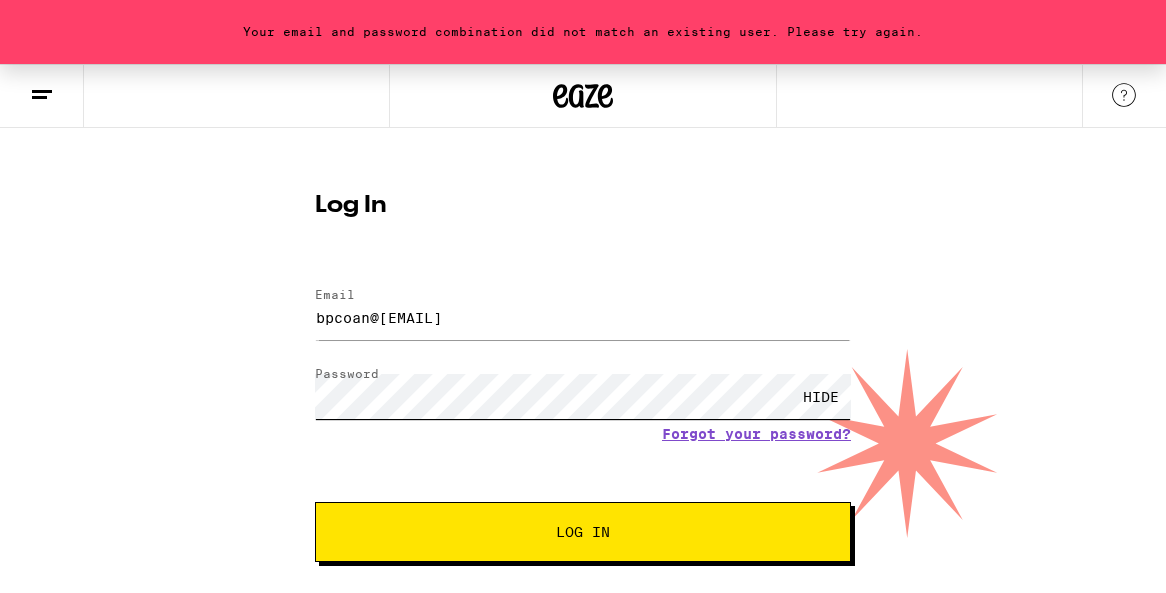 click on "Log In" at bounding box center (583, 532) 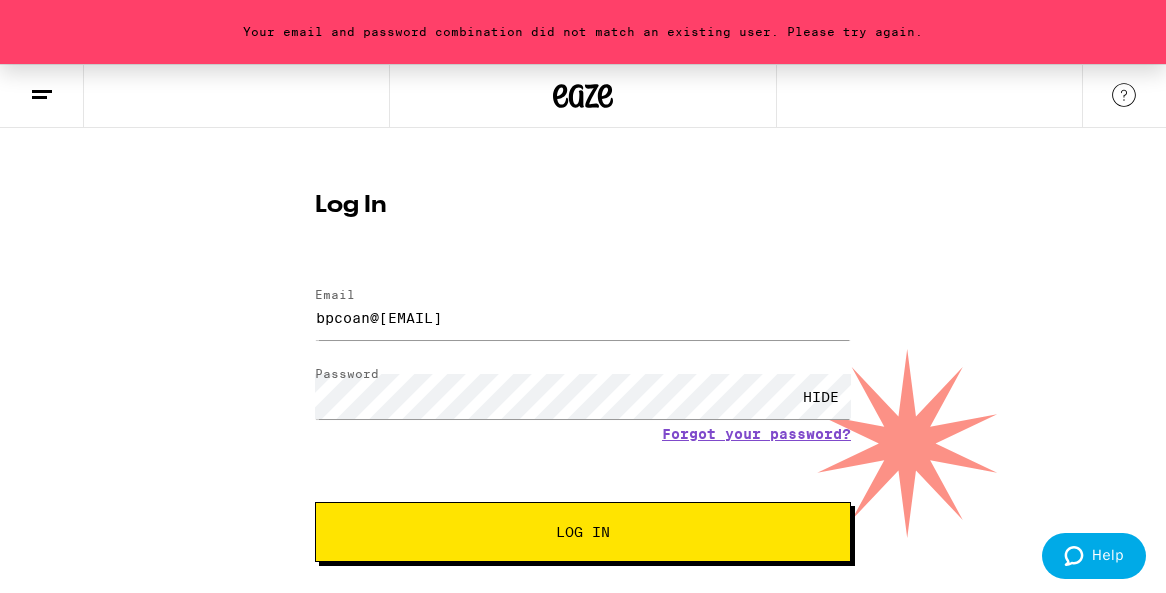 click on "Your email and password combination did not match an existing user. Please try again. Log In Email Email bpcoan@gmail.com Password Password HIDE Forgot your password? Log In Don't have an account? Sign up" at bounding box center [583, 341] 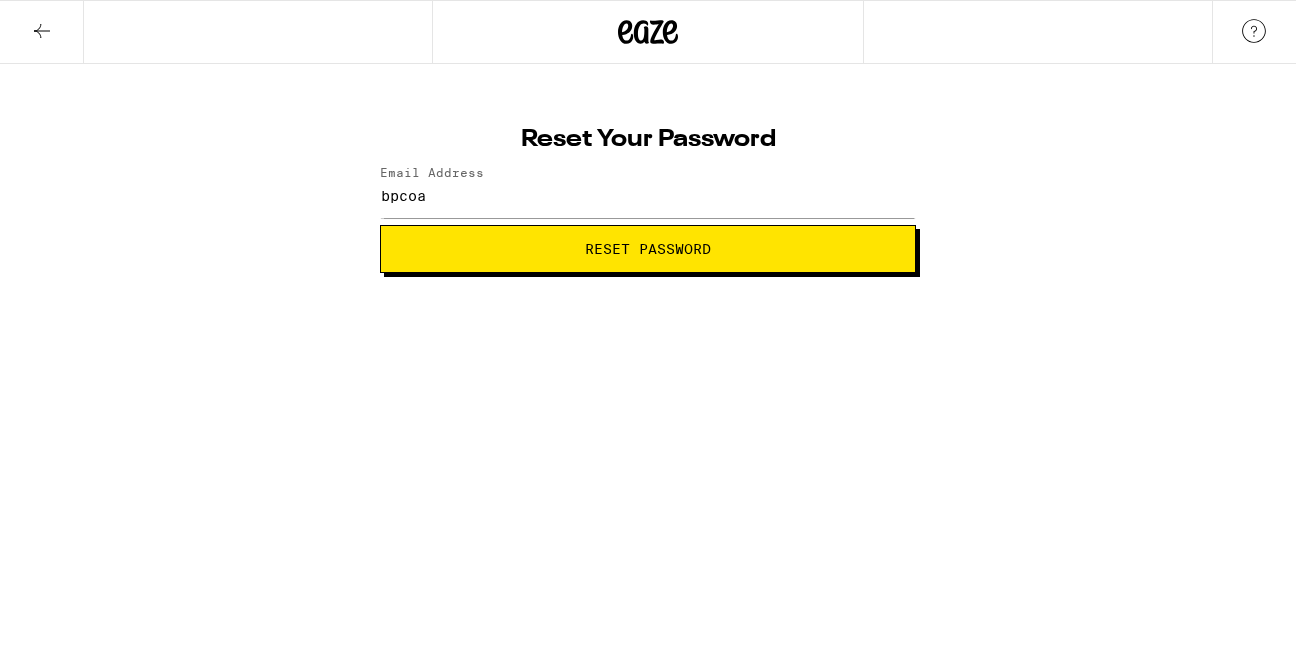 scroll, scrollTop: 0, scrollLeft: 0, axis: both 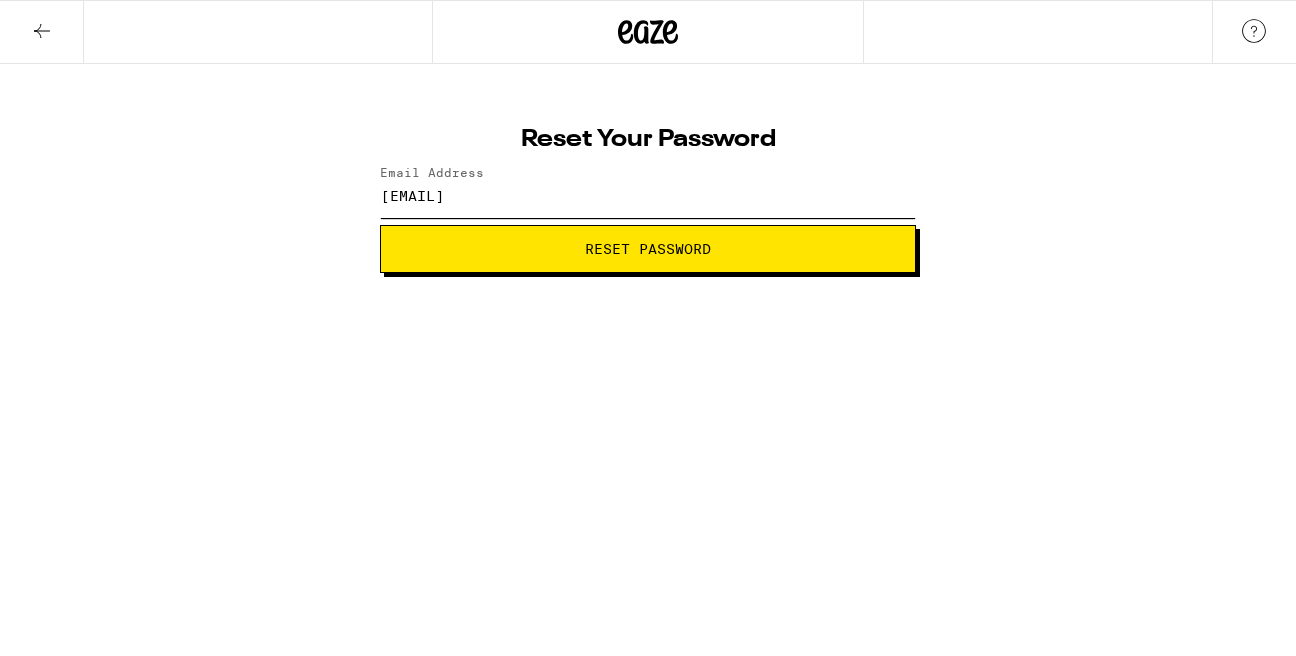 click on "[EMAIL]" at bounding box center (648, 195) 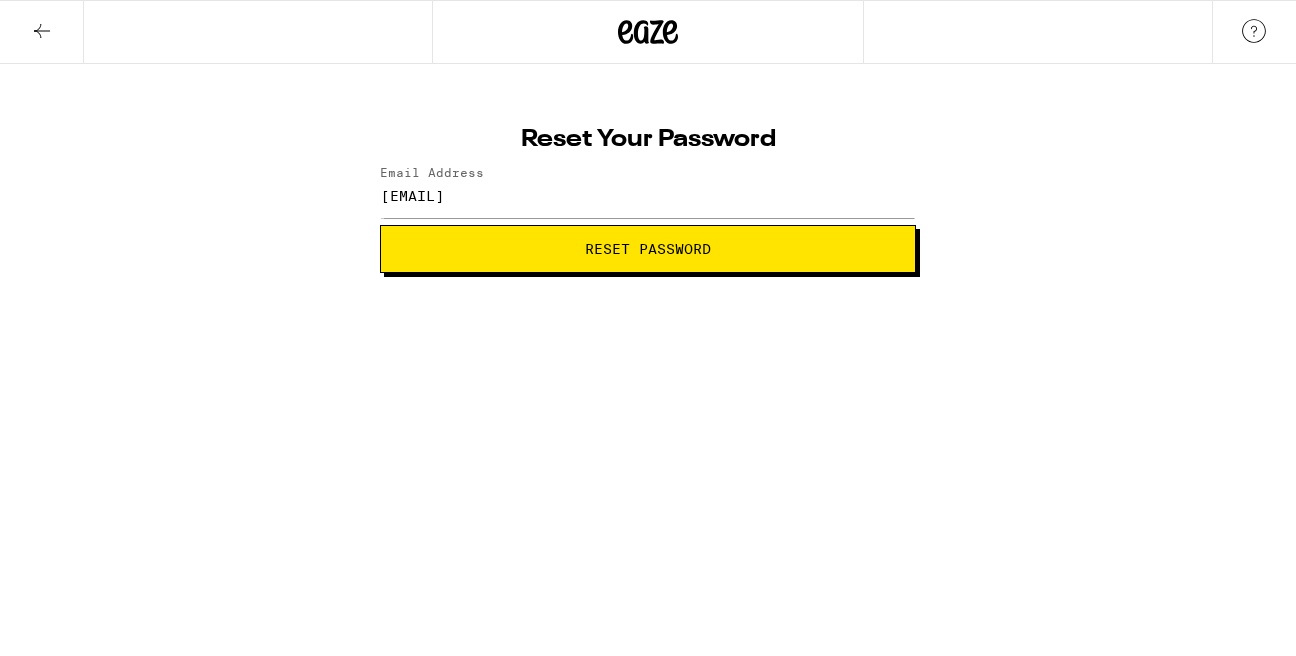 click on "Reset Password" at bounding box center (648, 249) 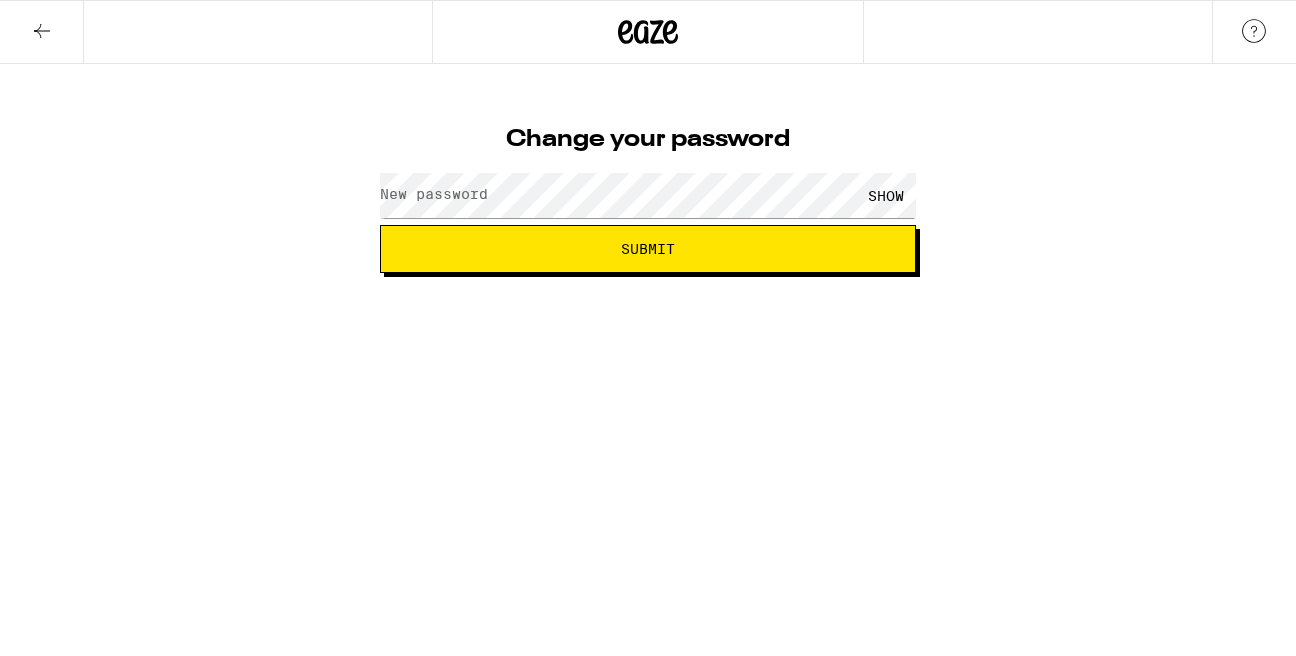 scroll, scrollTop: 0, scrollLeft: 0, axis: both 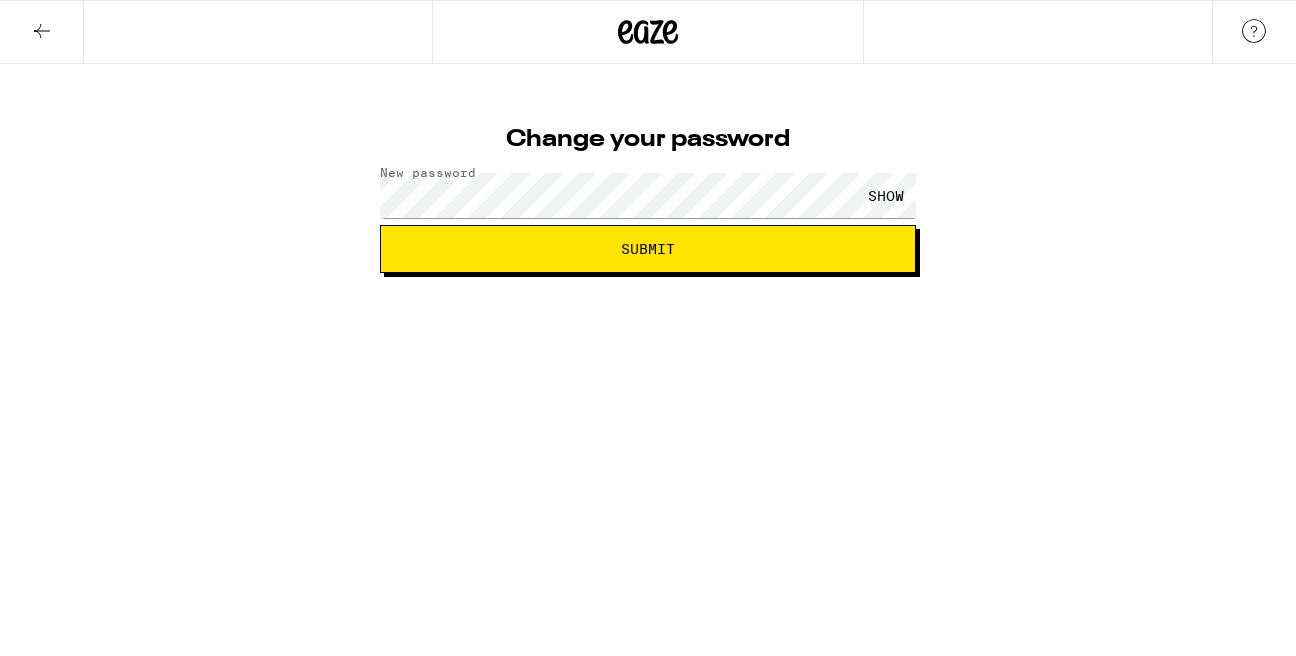 click on "Submit" at bounding box center [648, 249] 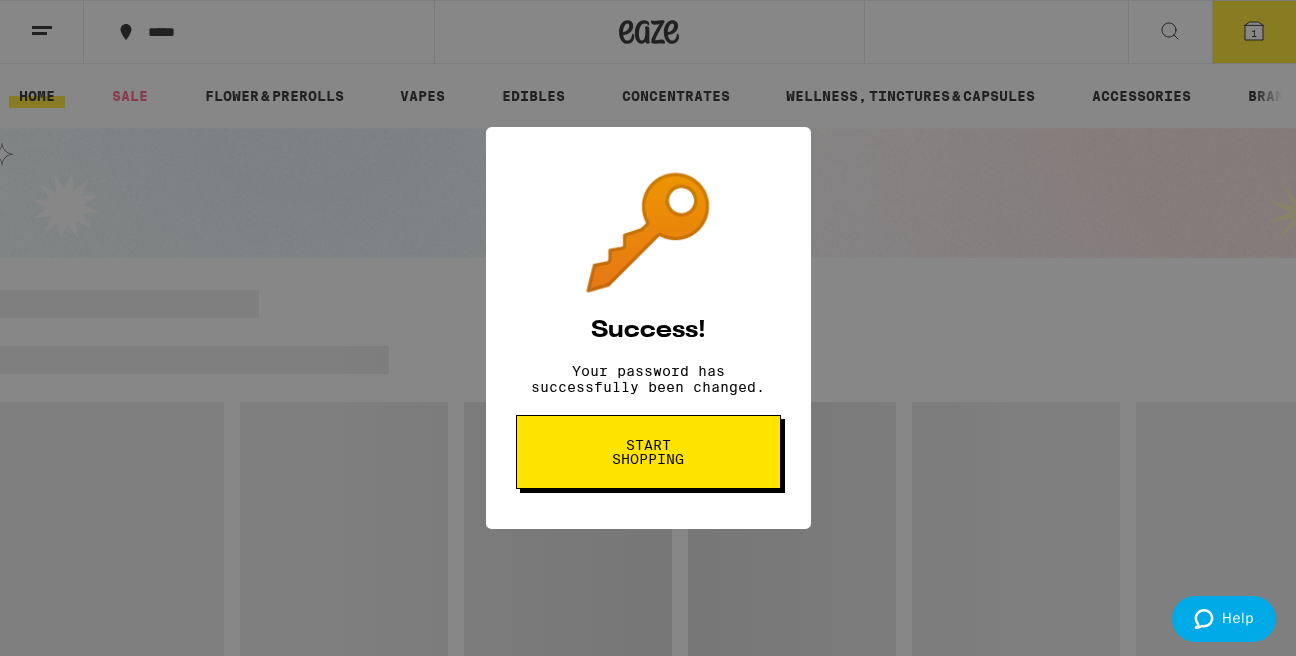 click on "Start shopping" at bounding box center [648, 452] 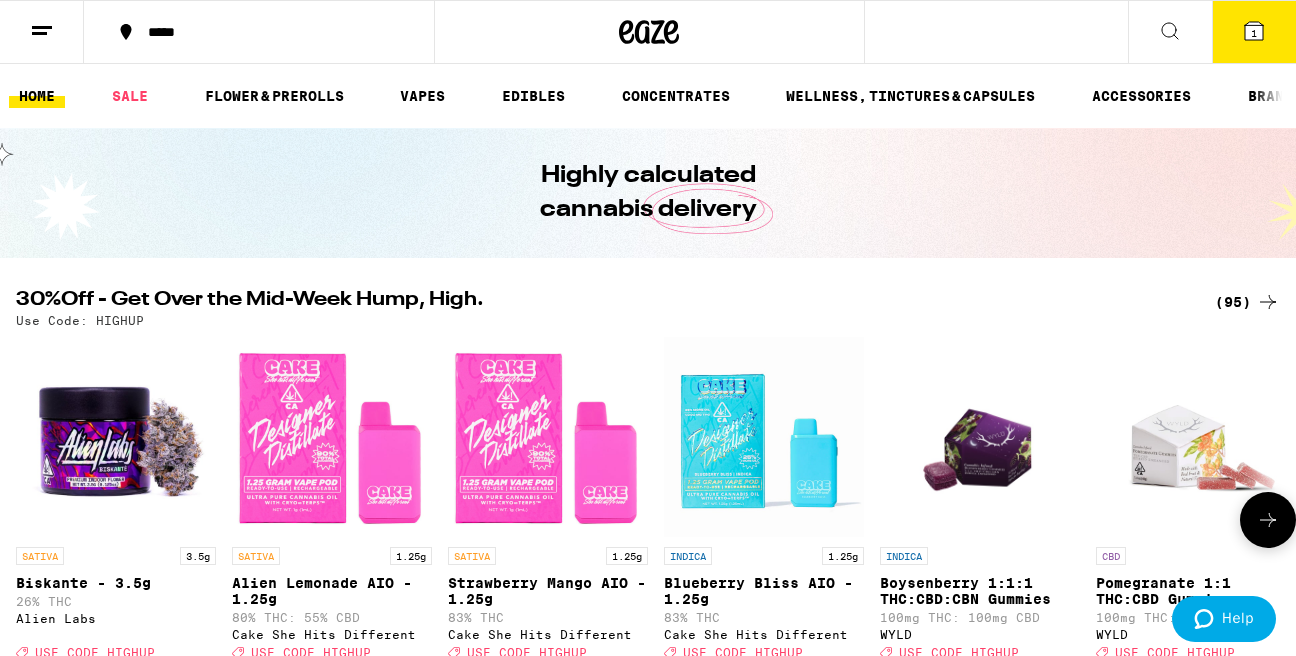 scroll, scrollTop: 37, scrollLeft: 0, axis: vertical 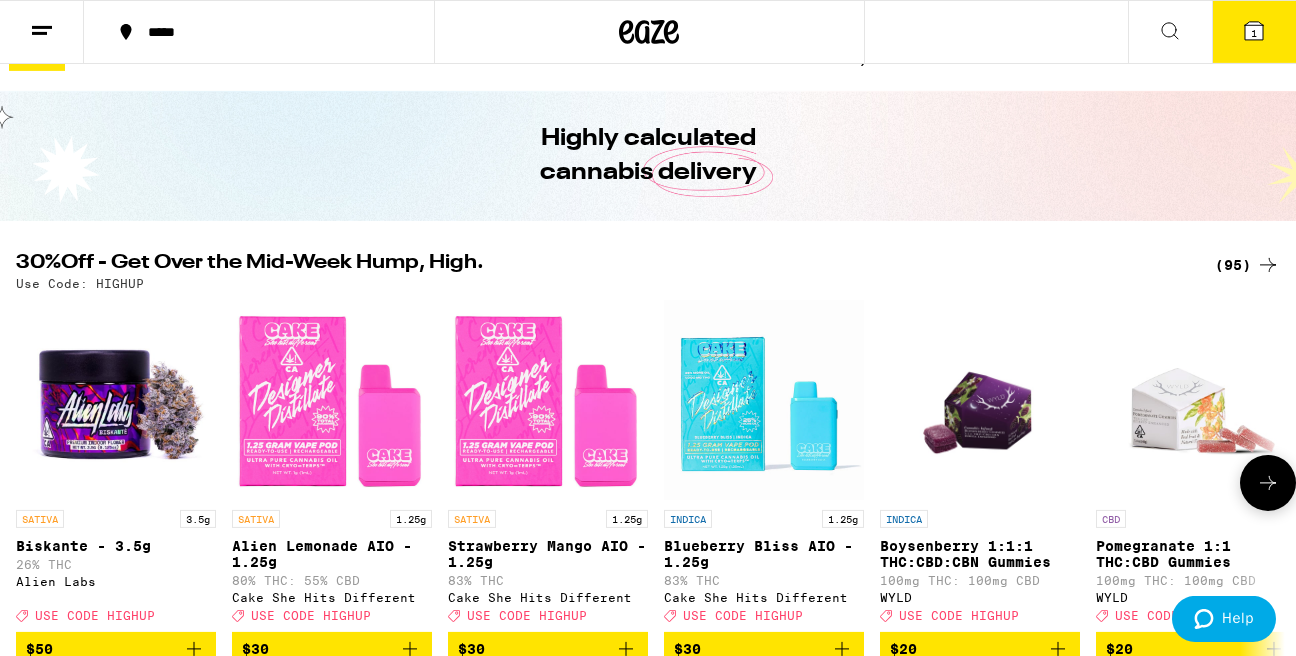 click on "1" at bounding box center [1254, 32] 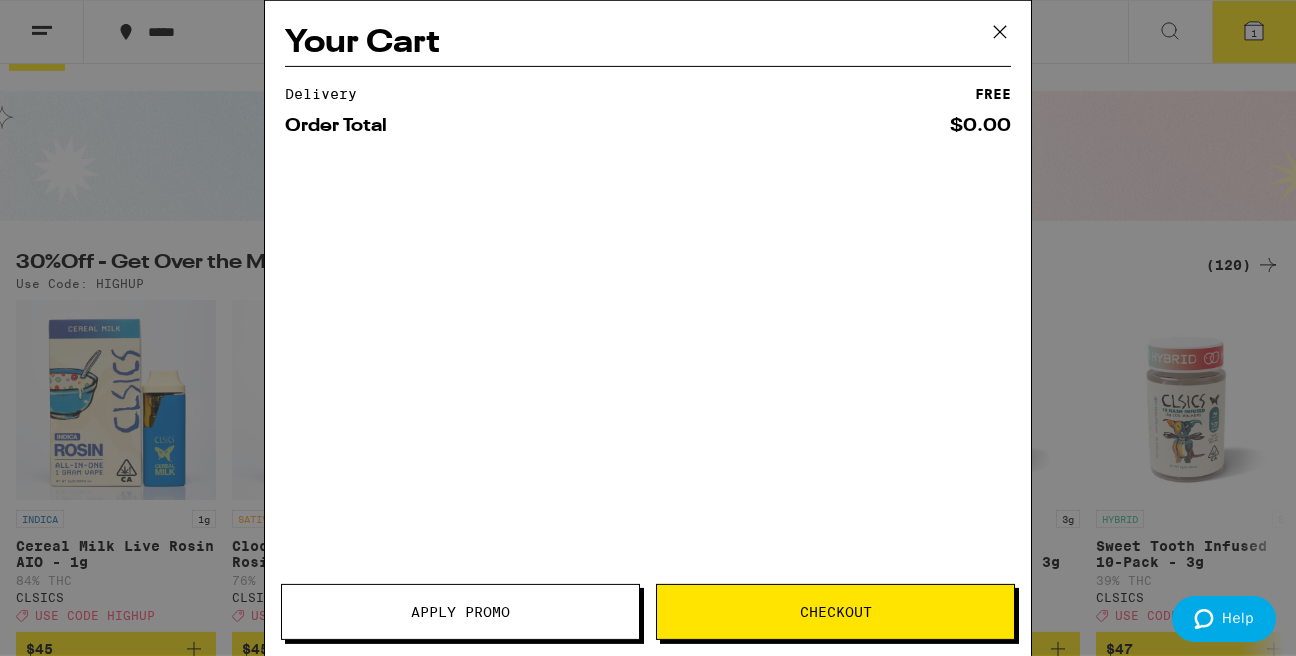 click 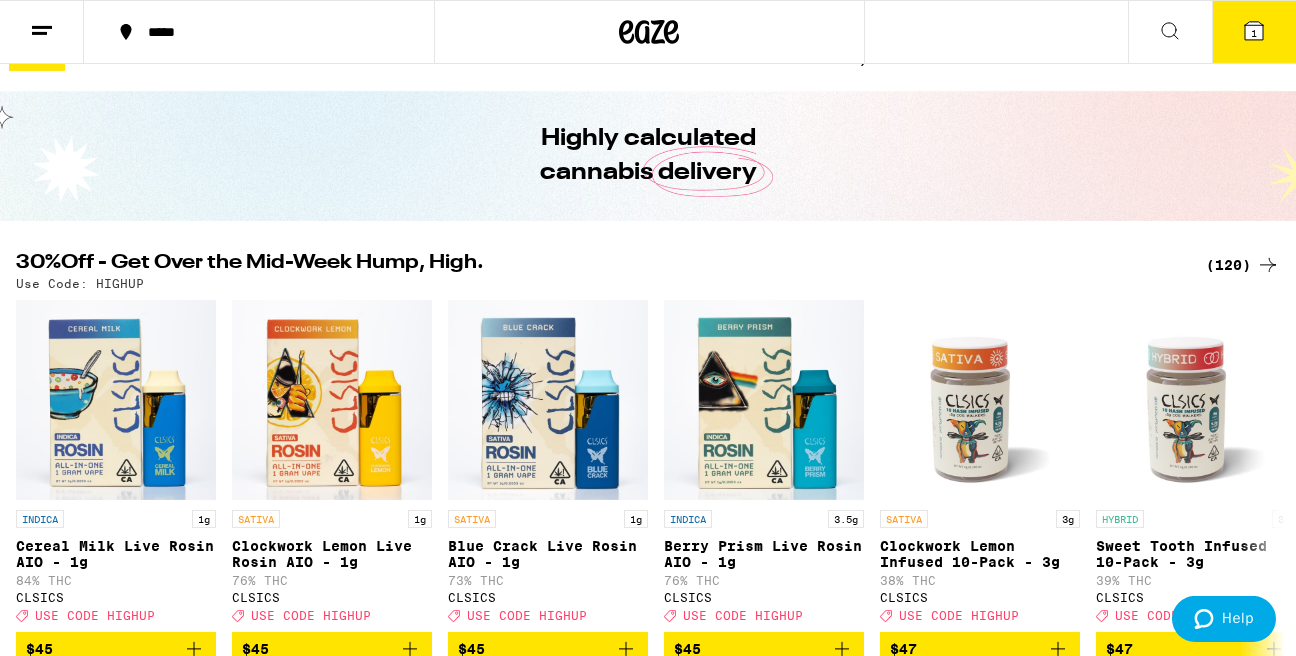 click on "Your Cart Delivery FREE Order Total $0.00 Apply Promo Checkout" at bounding box center [648, 328] 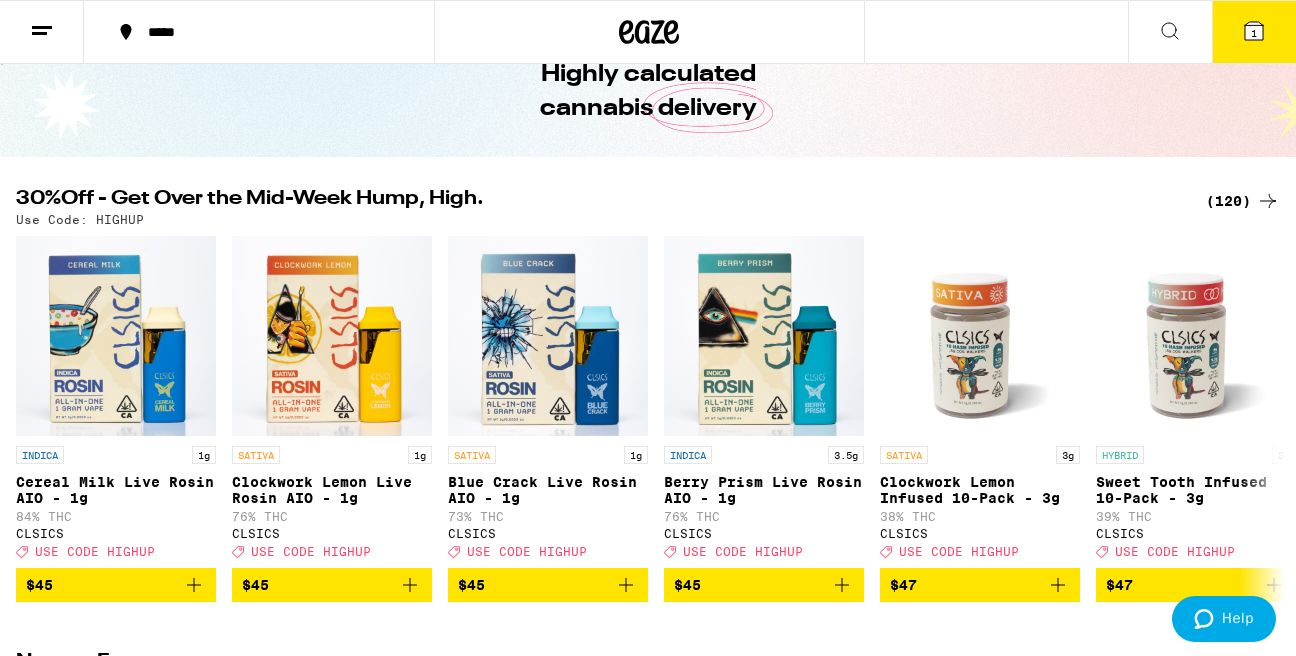 scroll, scrollTop: 37, scrollLeft: 0, axis: vertical 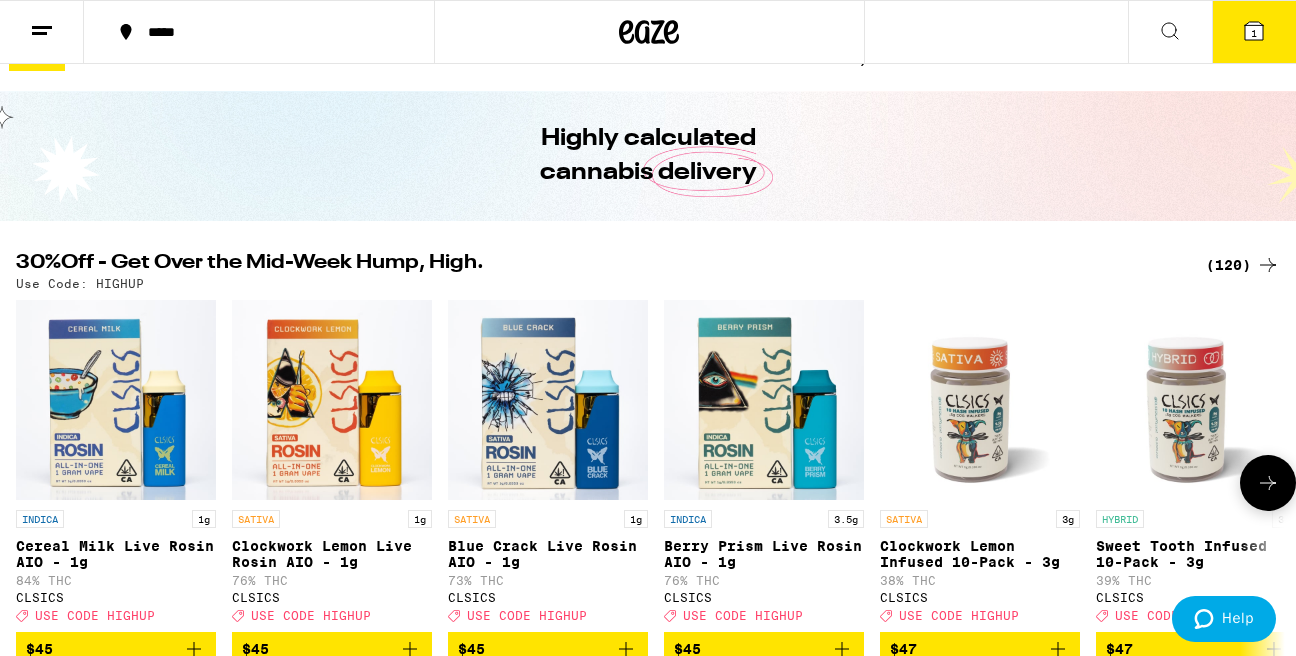 drag, startPoint x: 168, startPoint y: 368, endPoint x: 286, endPoint y: 373, distance: 118.10589 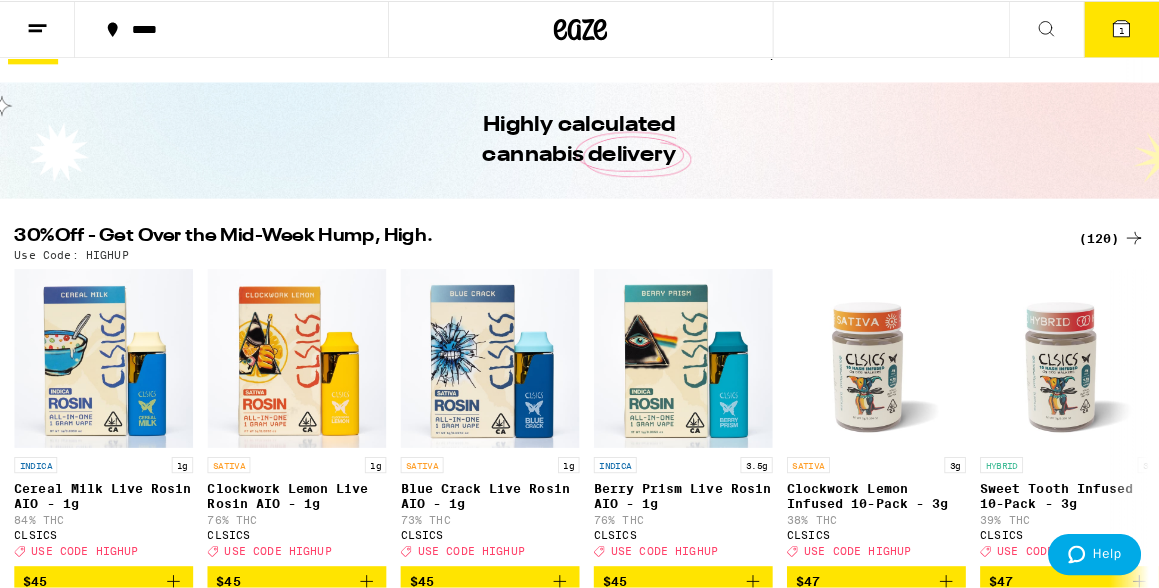 scroll, scrollTop: 0, scrollLeft: 0, axis: both 